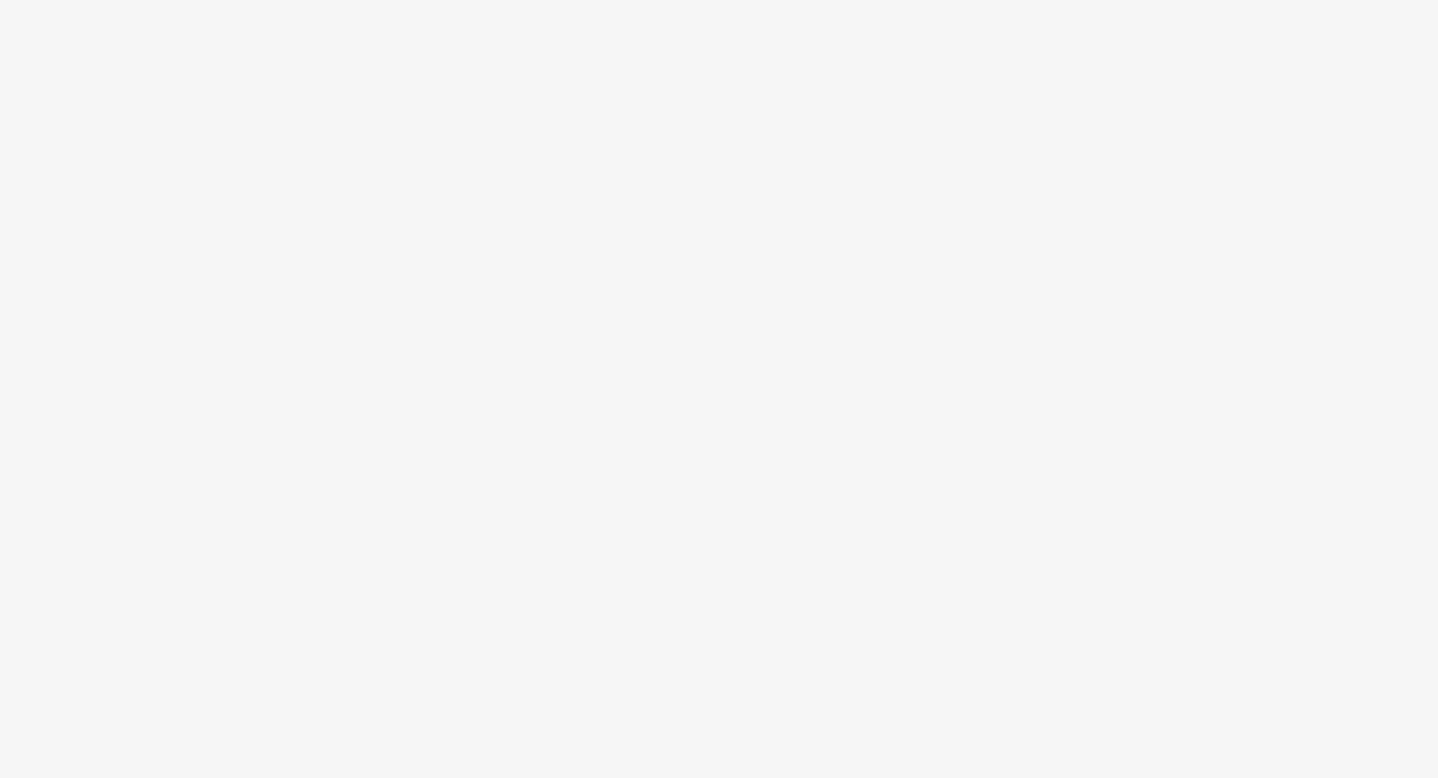 scroll, scrollTop: 0, scrollLeft: 0, axis: both 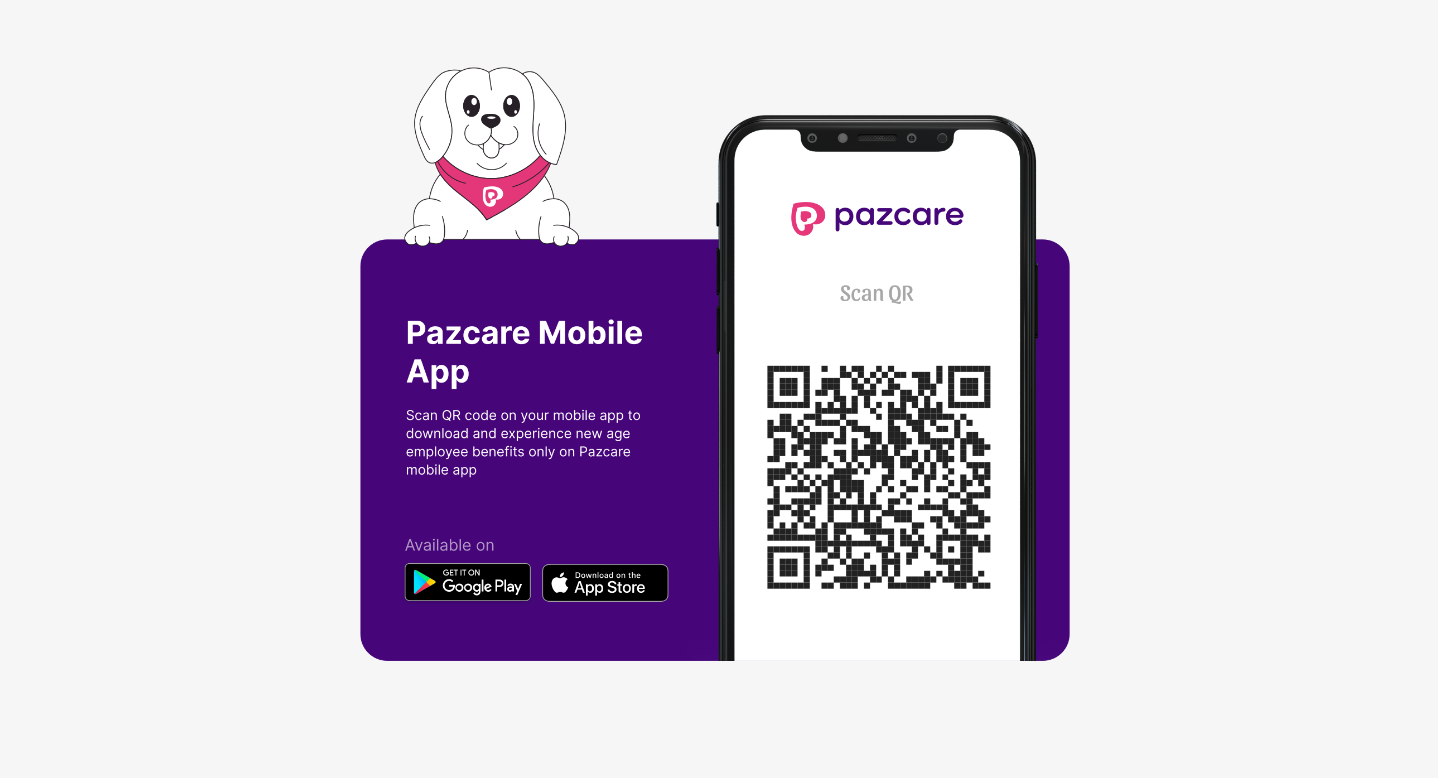 click at bounding box center [719, 389] 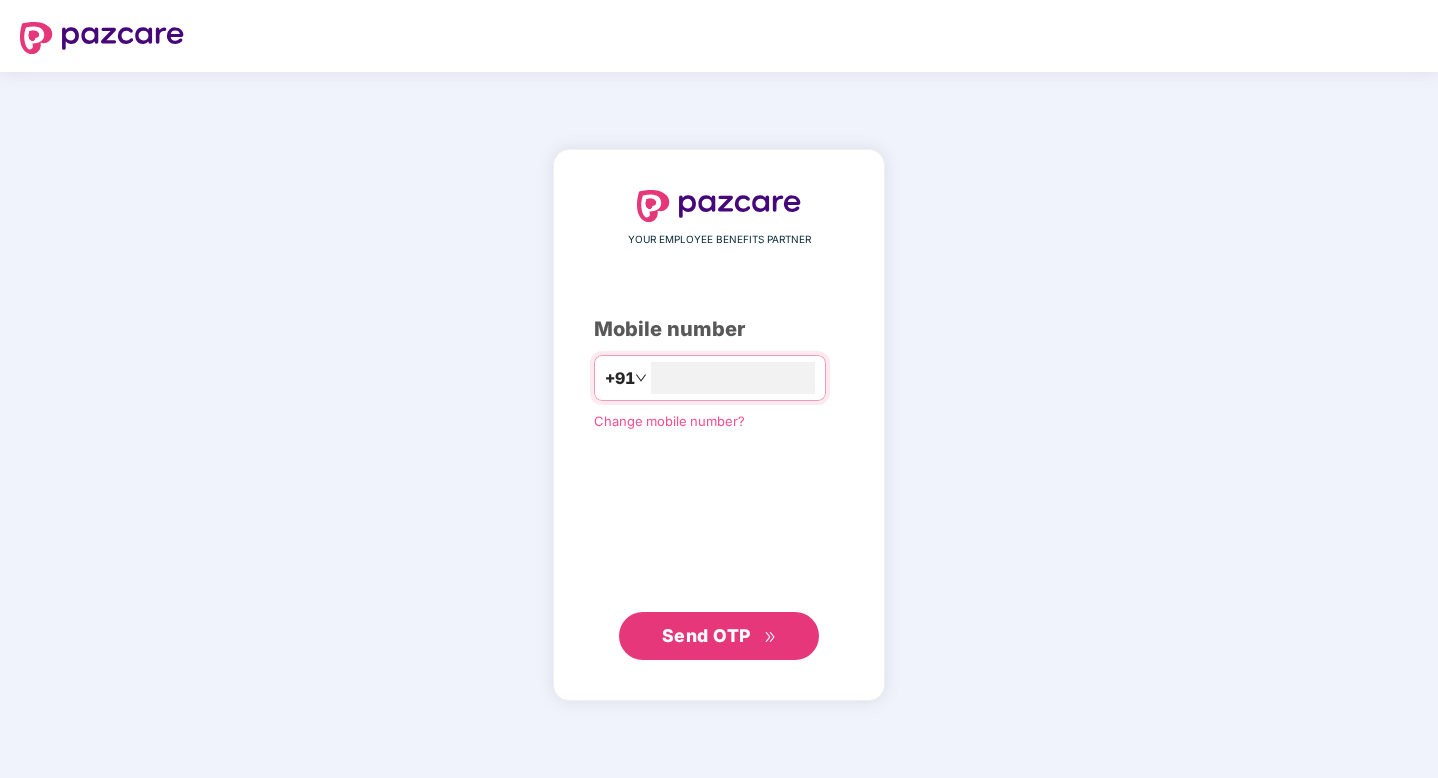 scroll, scrollTop: 0, scrollLeft: 0, axis: both 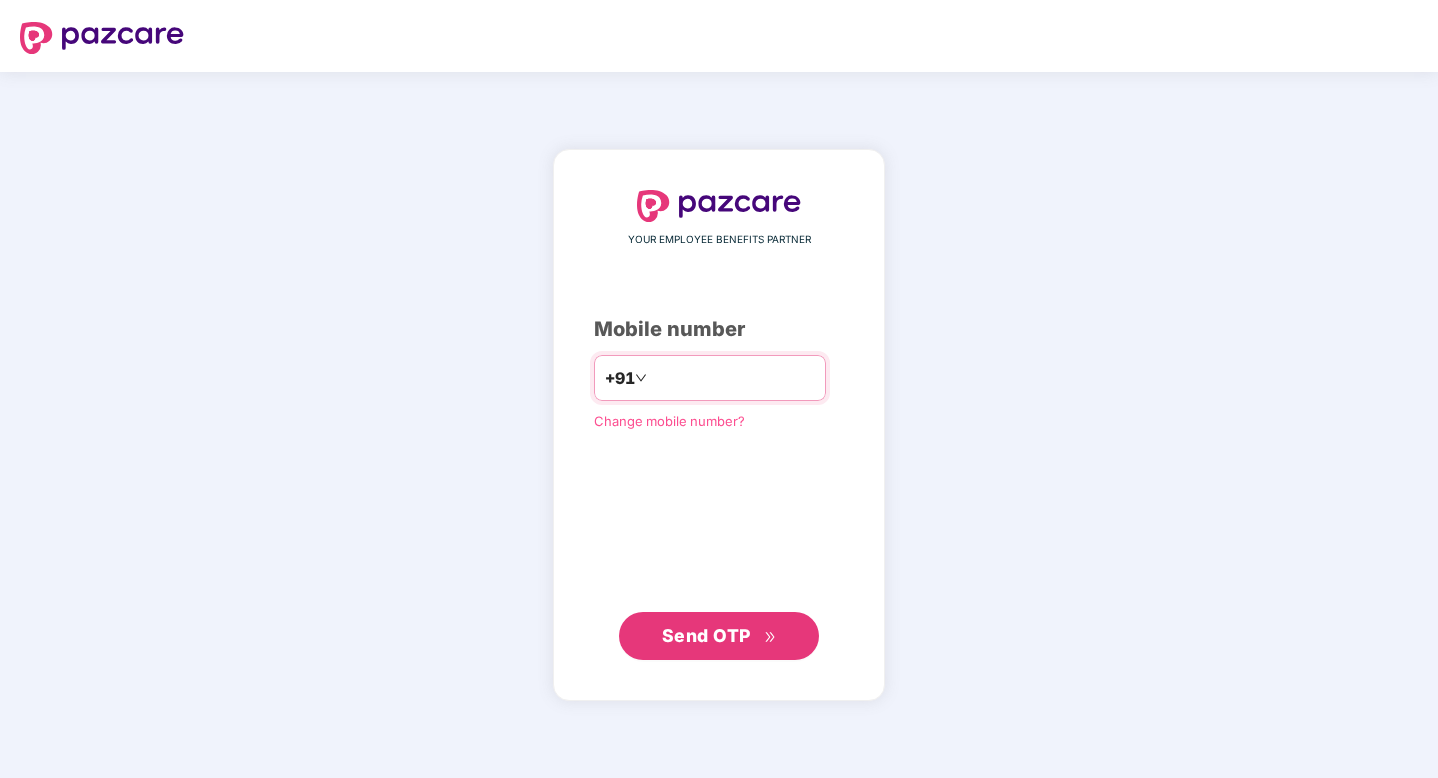 click on "+91" at bounding box center (710, 378) 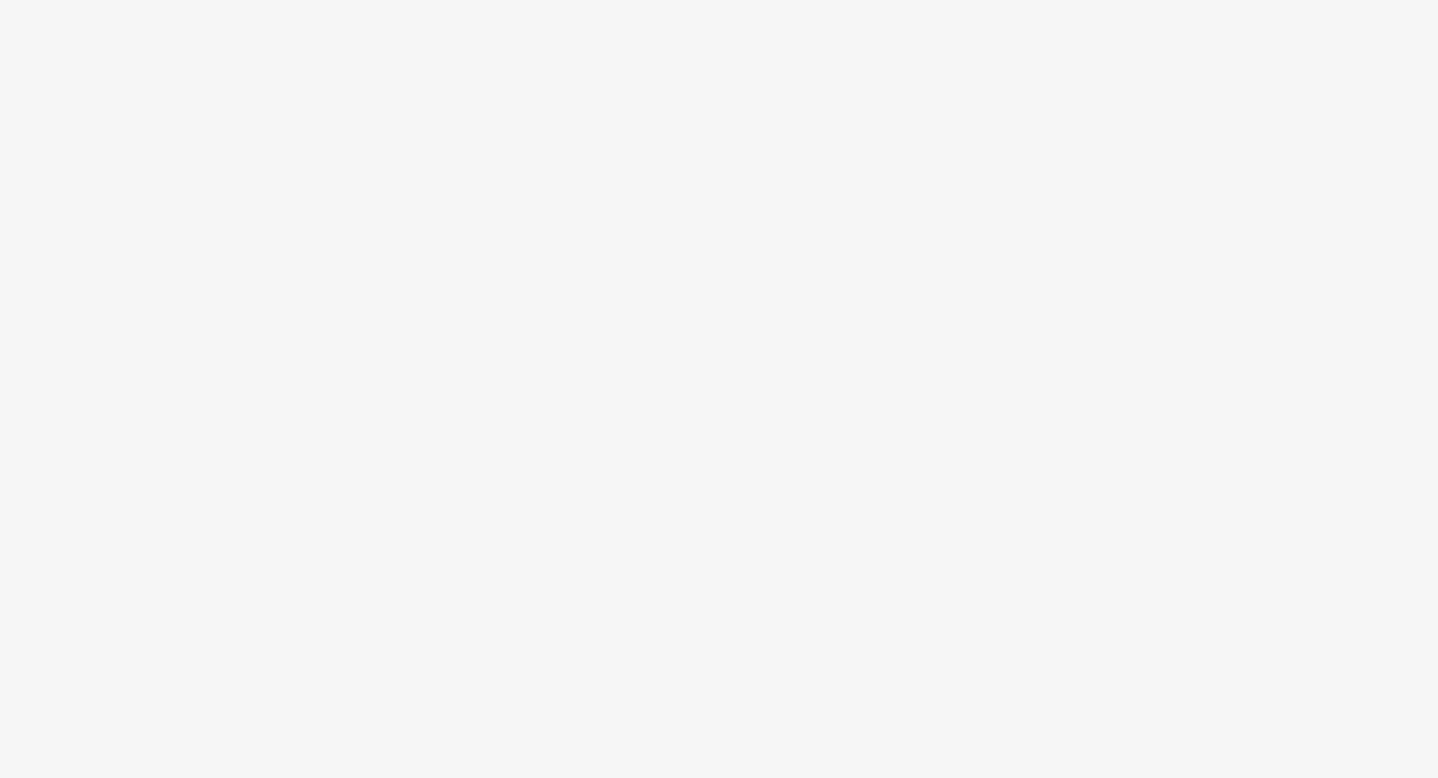 scroll, scrollTop: 0, scrollLeft: 0, axis: both 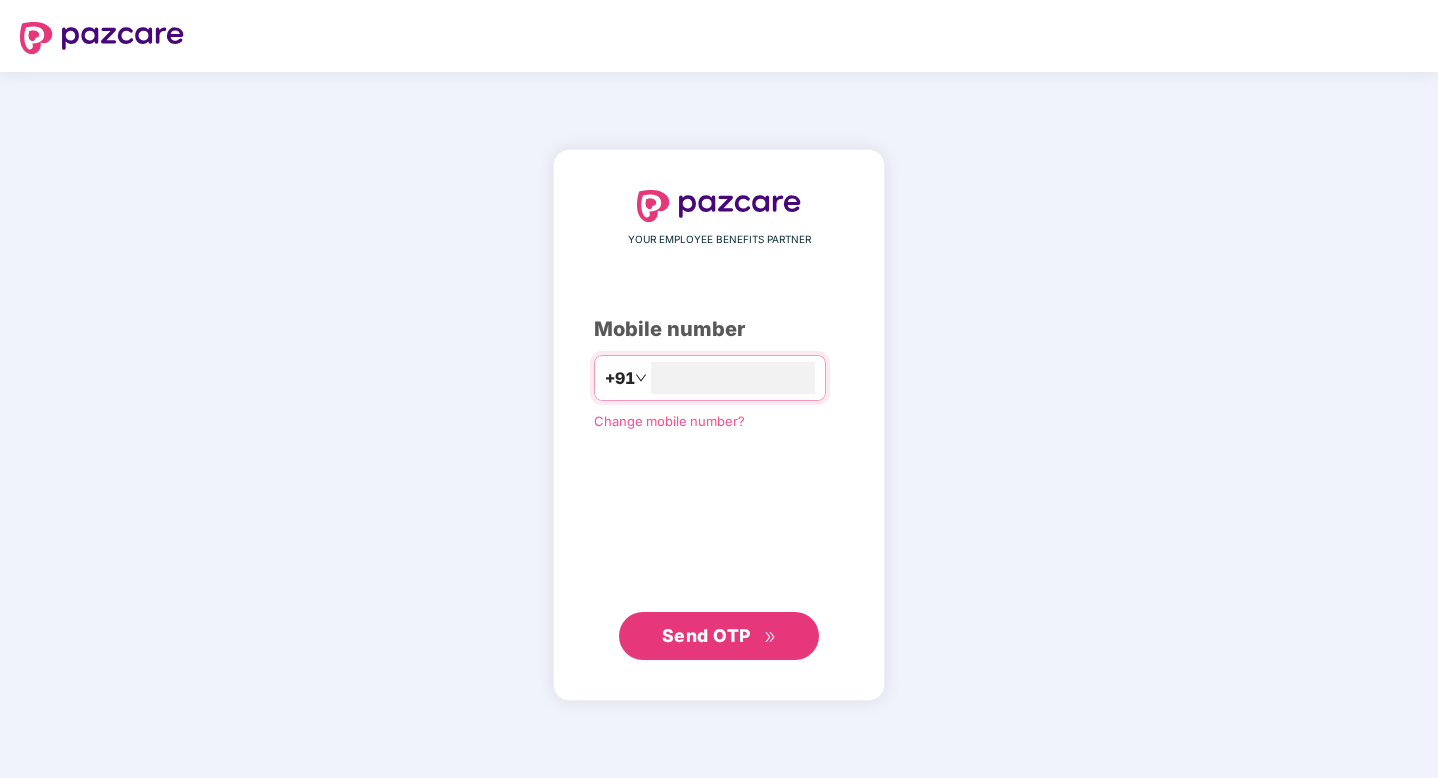 type on "**********" 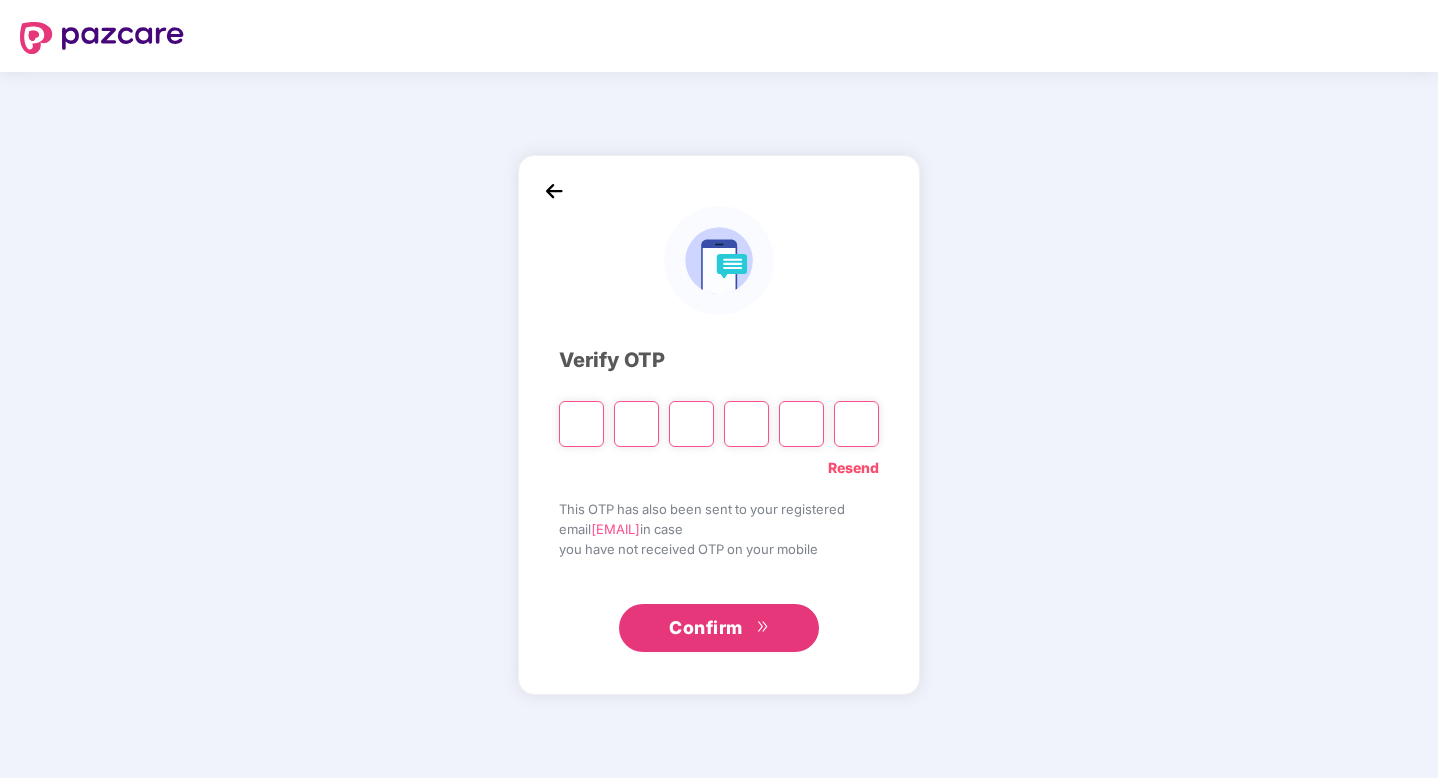 type on "*" 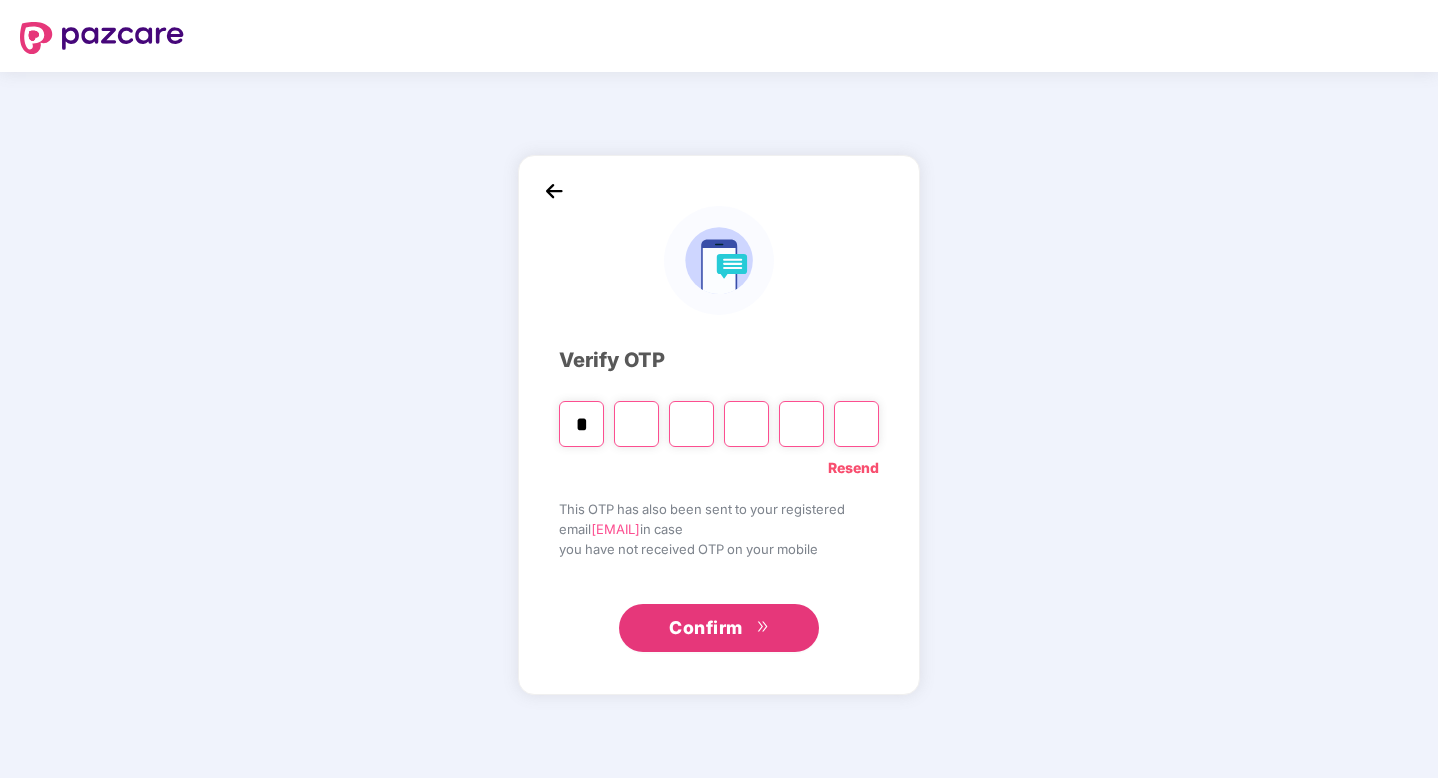 type on "*" 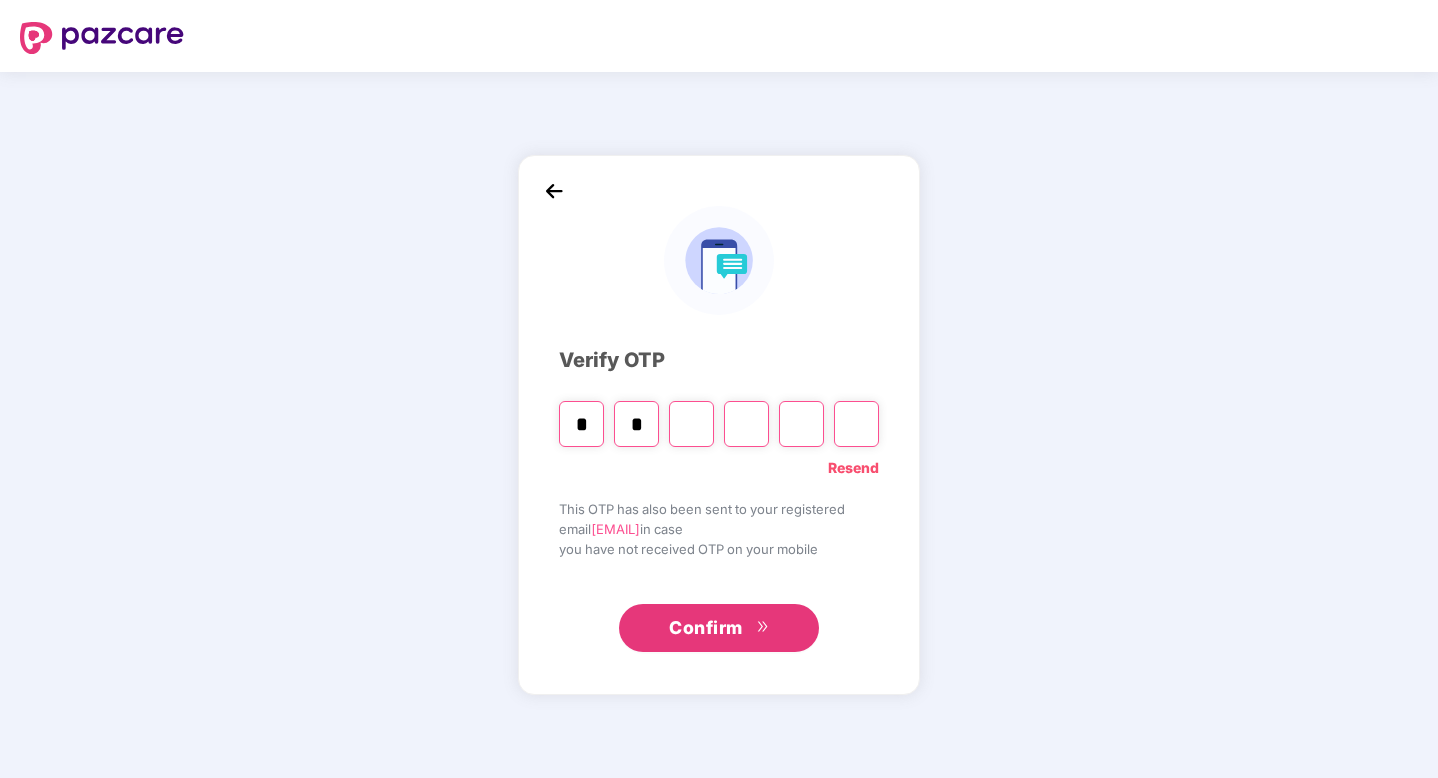 type on "*" 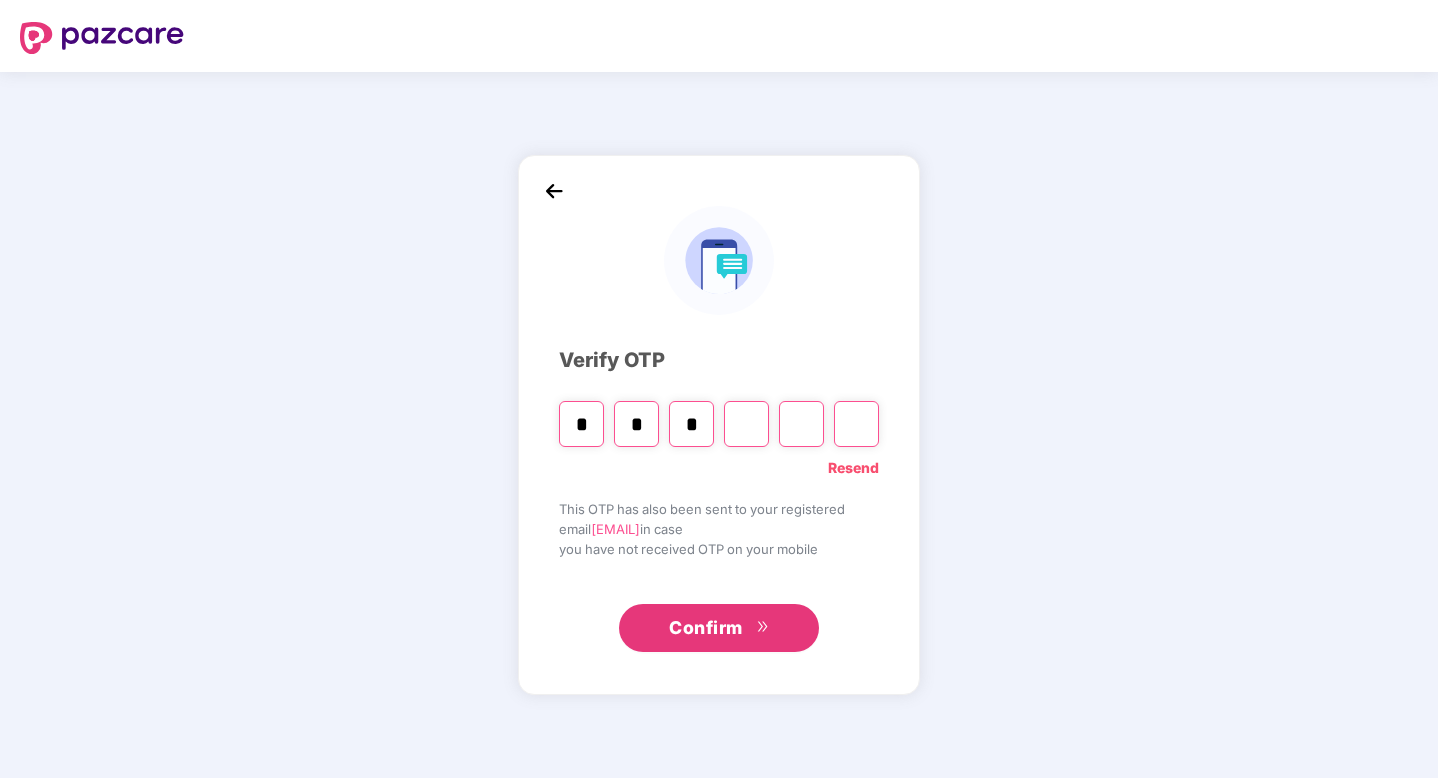 type on "*" 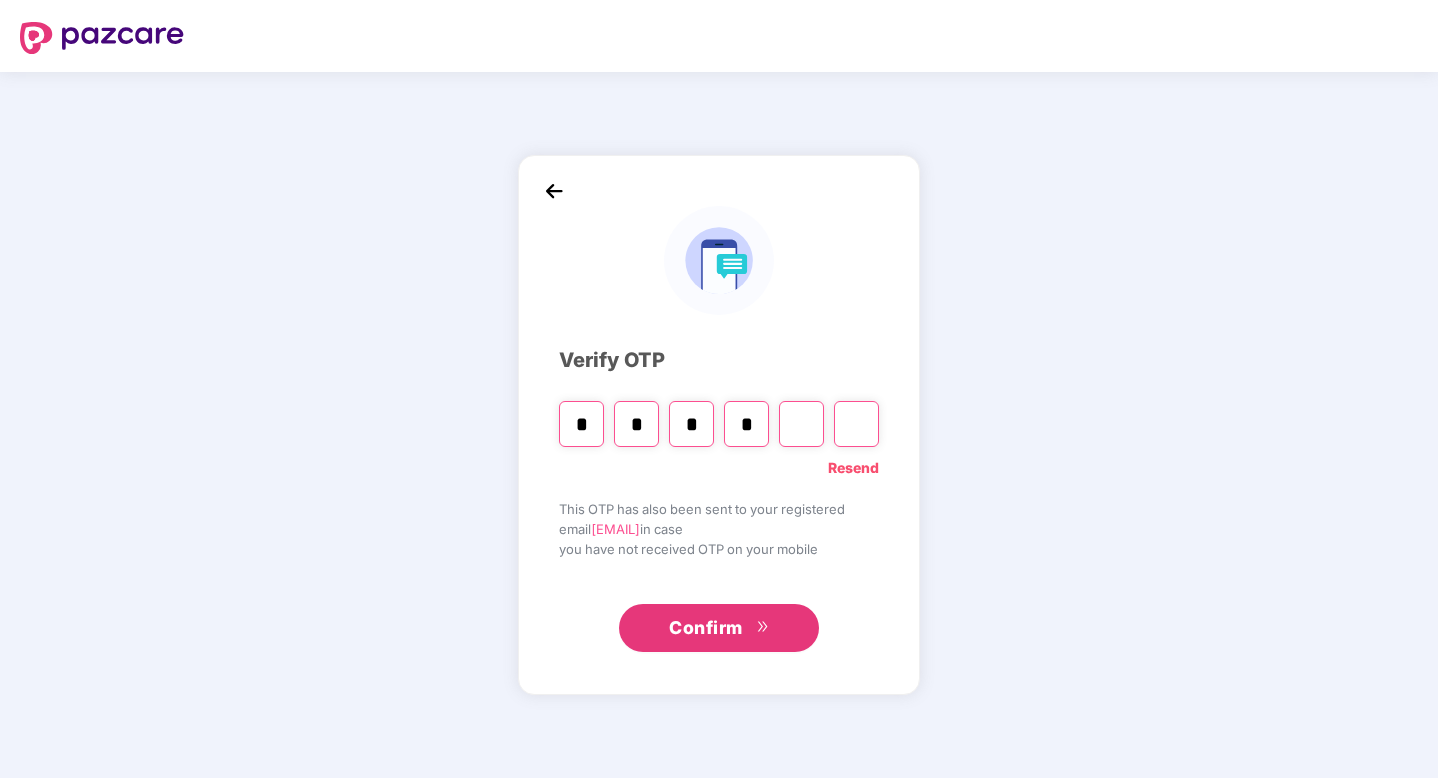 type on "*" 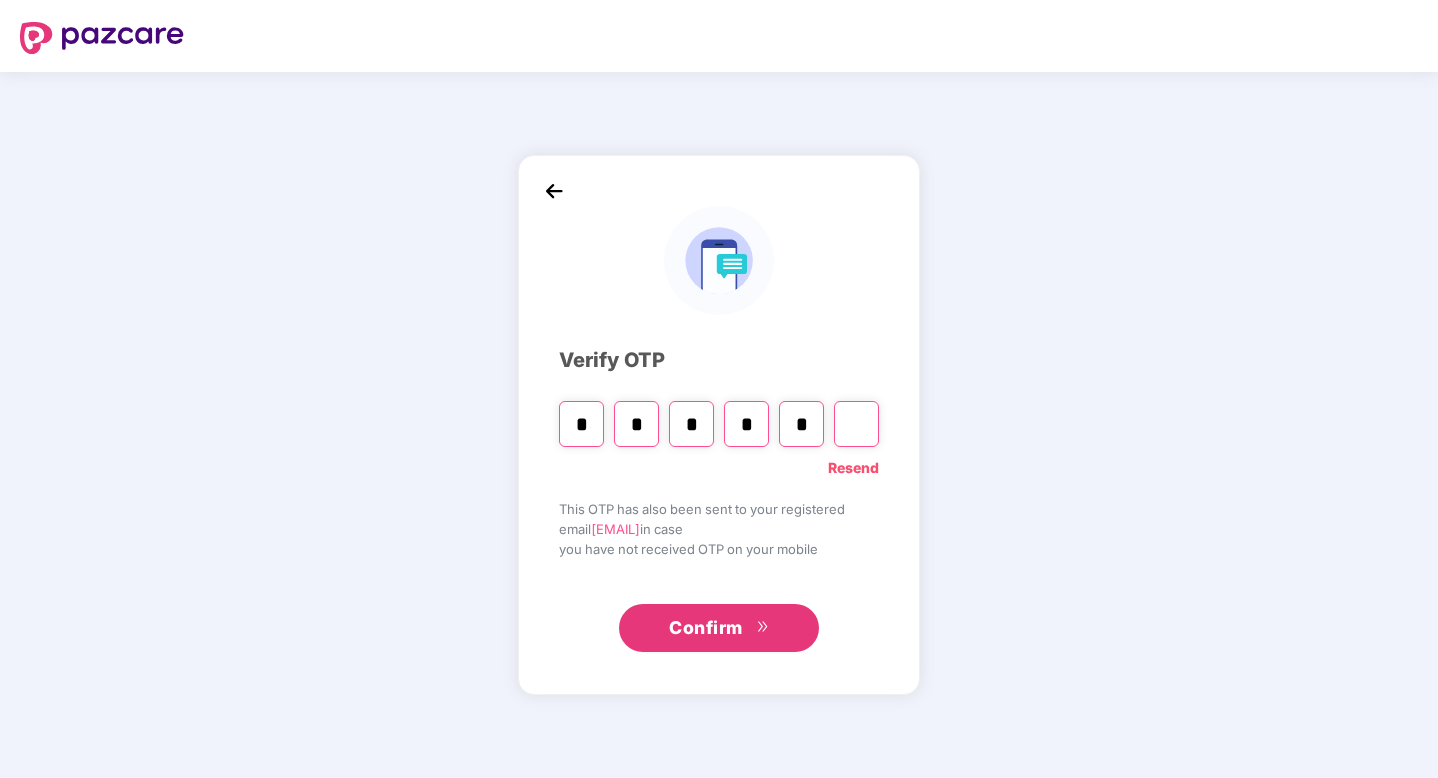 type on "*" 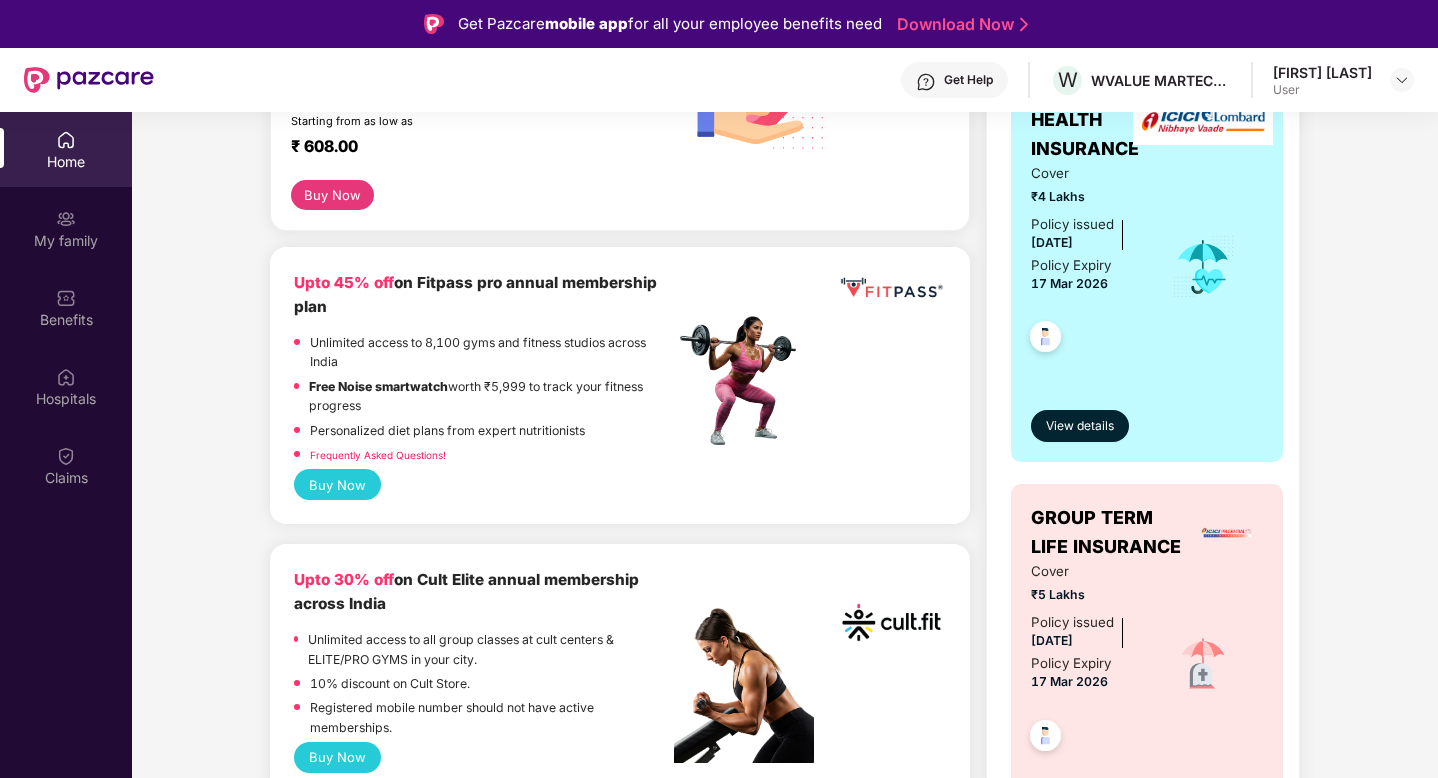 scroll, scrollTop: 417, scrollLeft: 0, axis: vertical 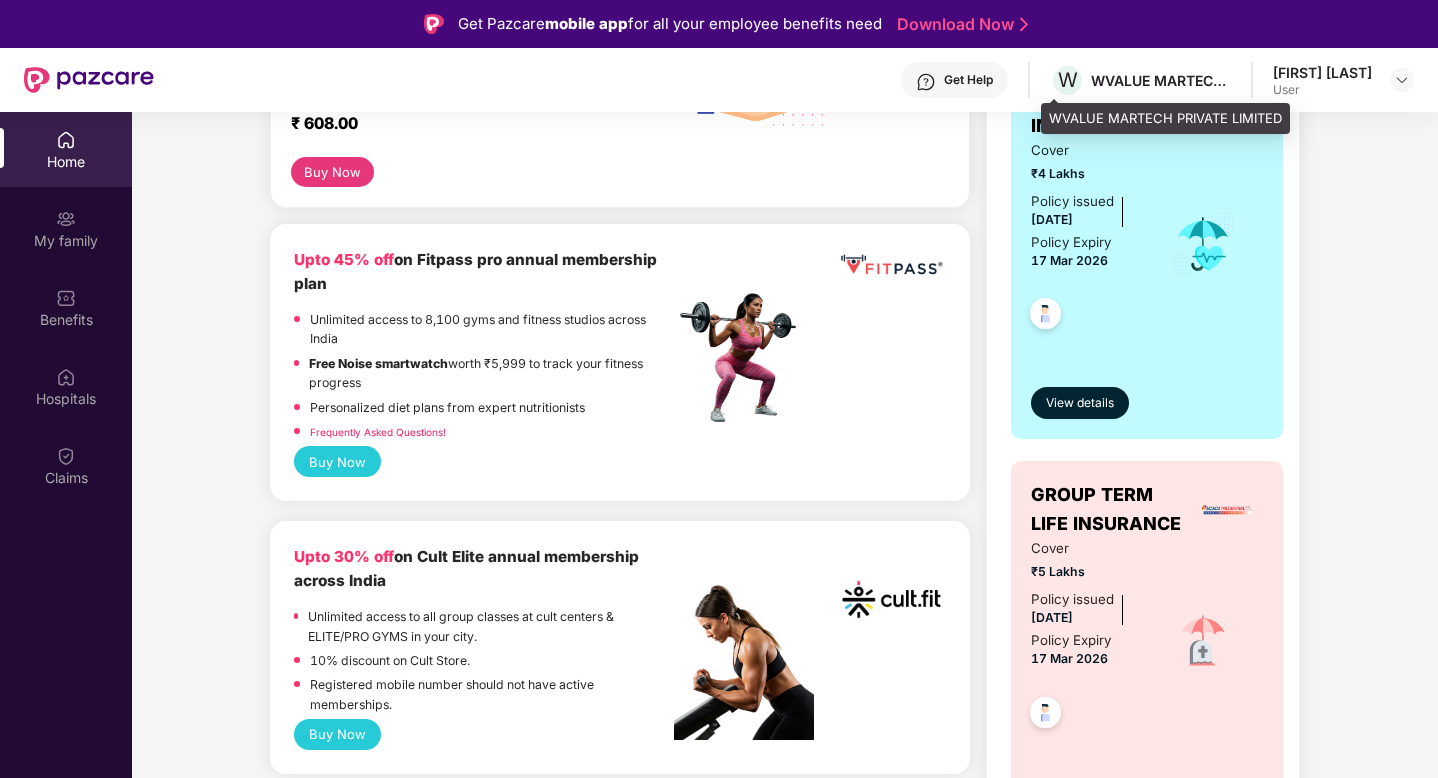 click on "WVALUE MARTECH PRIVATE LIMITED" at bounding box center (1161, 80) 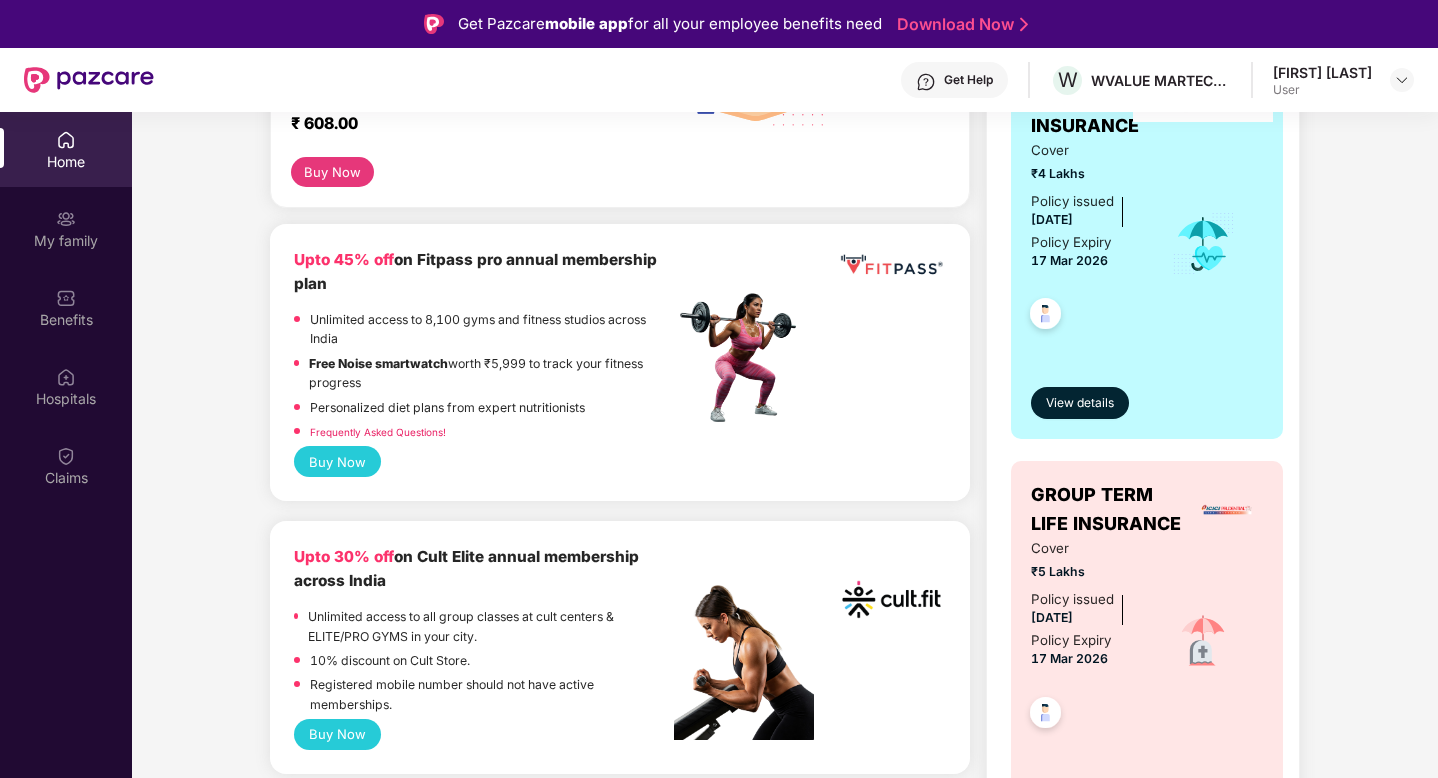 click on "Get Help W WVALUE MARTECH PRIVATE LIMITED [FIRST] [LAST] User" at bounding box center (784, 80) 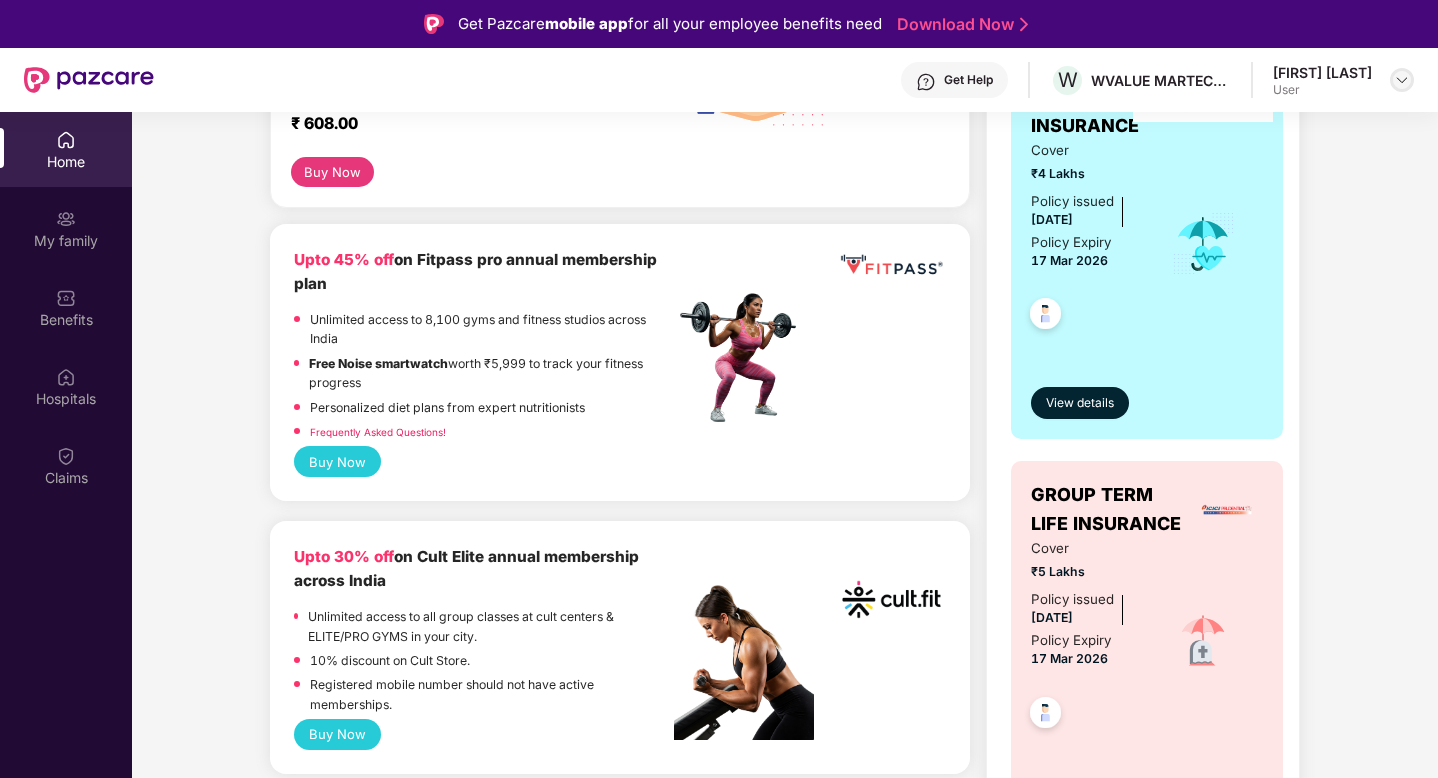 click at bounding box center [1402, 80] 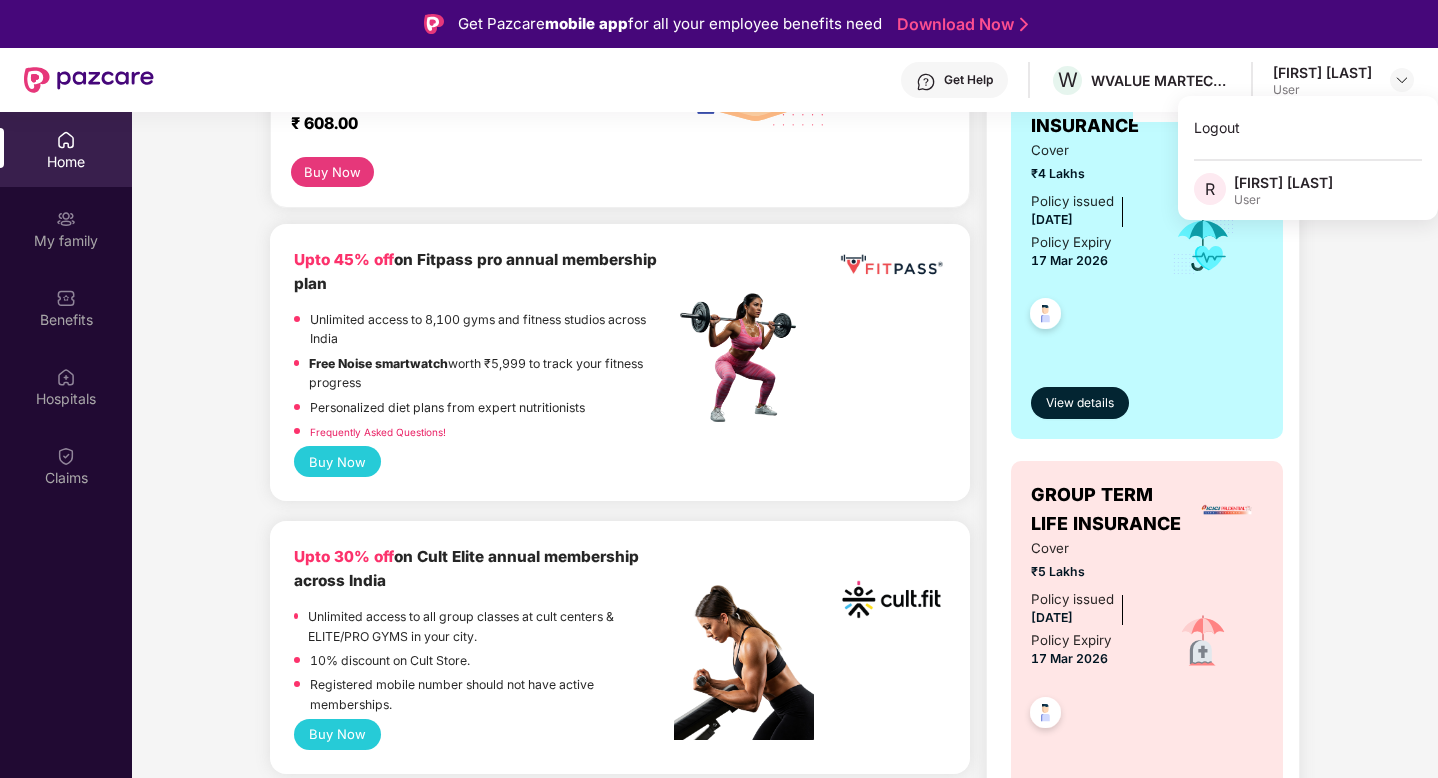 click on "Company benefits GROUP HEALTH INSURANCE Cover ₹4 Lakhs    Policy issued [DATE] Policy Expiry [DATE] View details GROUP TERM LIFE INSURANCE Cover ₹5 Lakhs    Policy issued [DATE] Policy Expiry [DATE] View details GROUP ACCIDENTAL INSURANCE Cover ₹5 Lakhs    Policy issued [DATE] Policy Expiry [DATE] View details" at bounding box center (1143, 640) 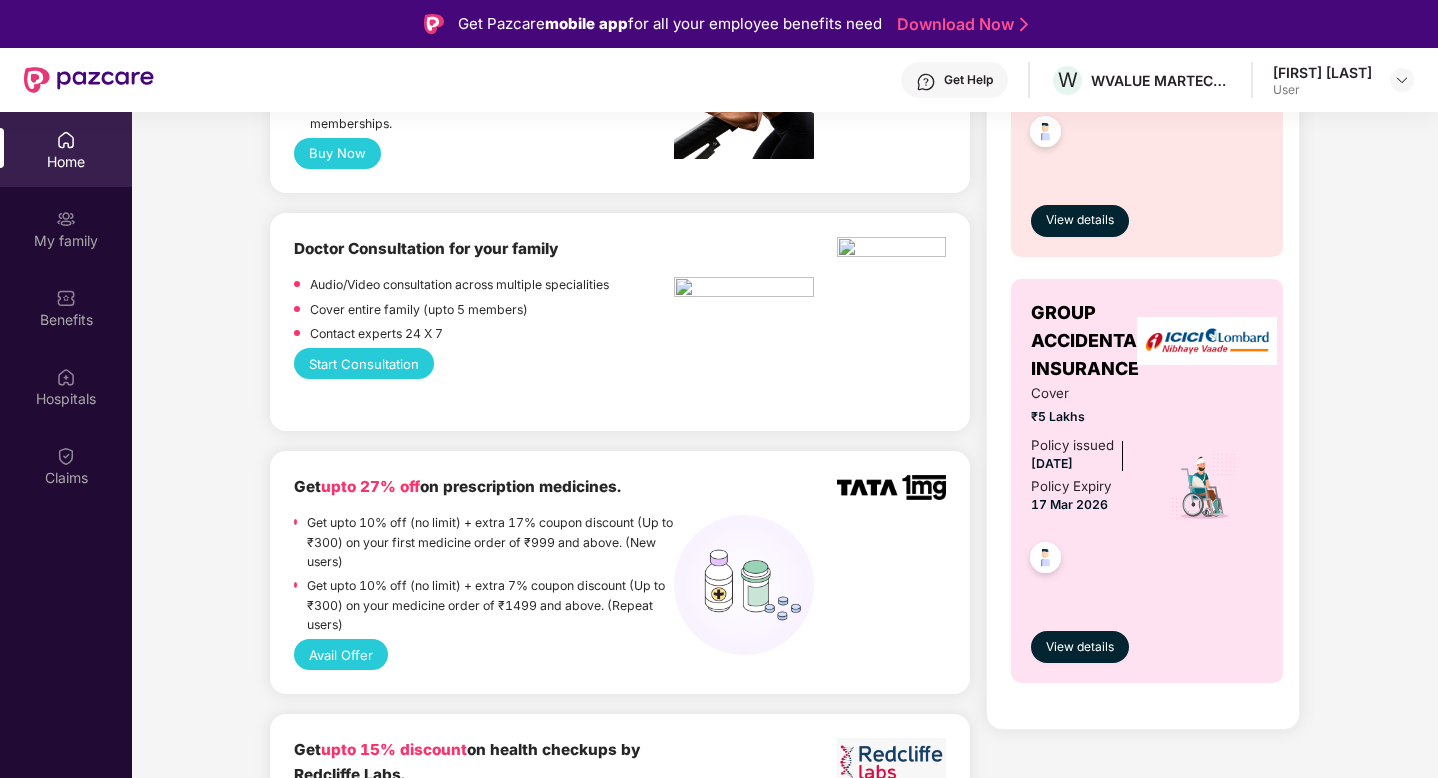 scroll, scrollTop: 0, scrollLeft: 0, axis: both 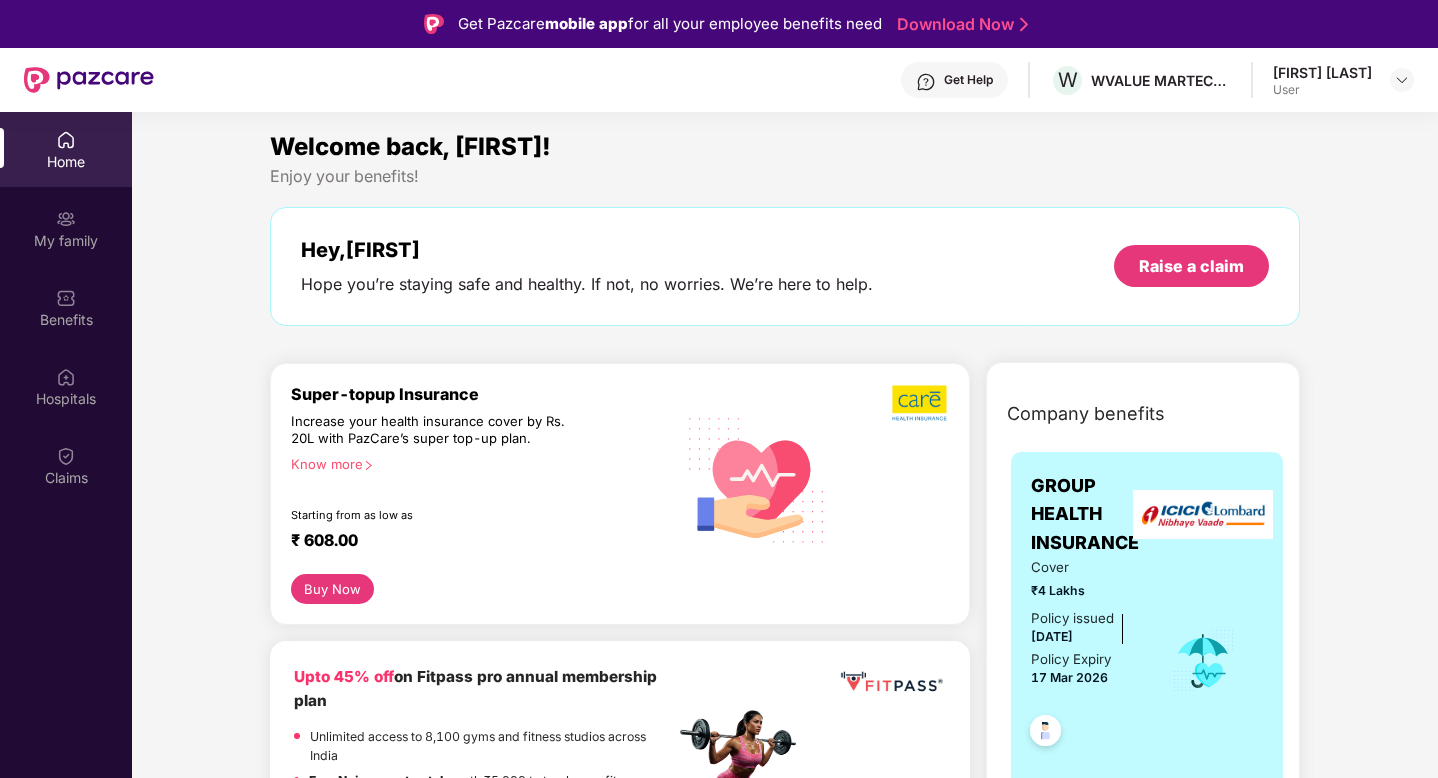 click on "Home" at bounding box center (66, 162) 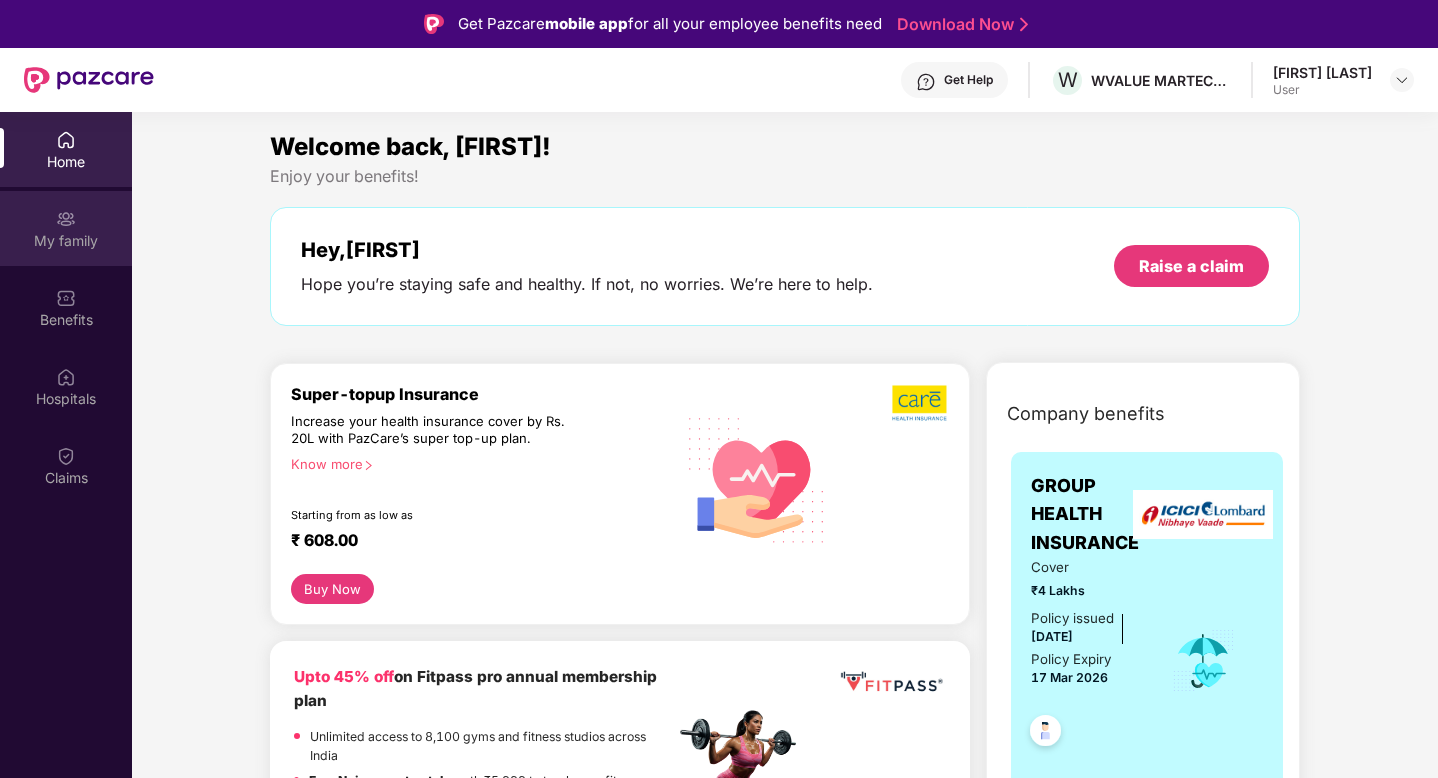 click on "My family" at bounding box center (66, 228) 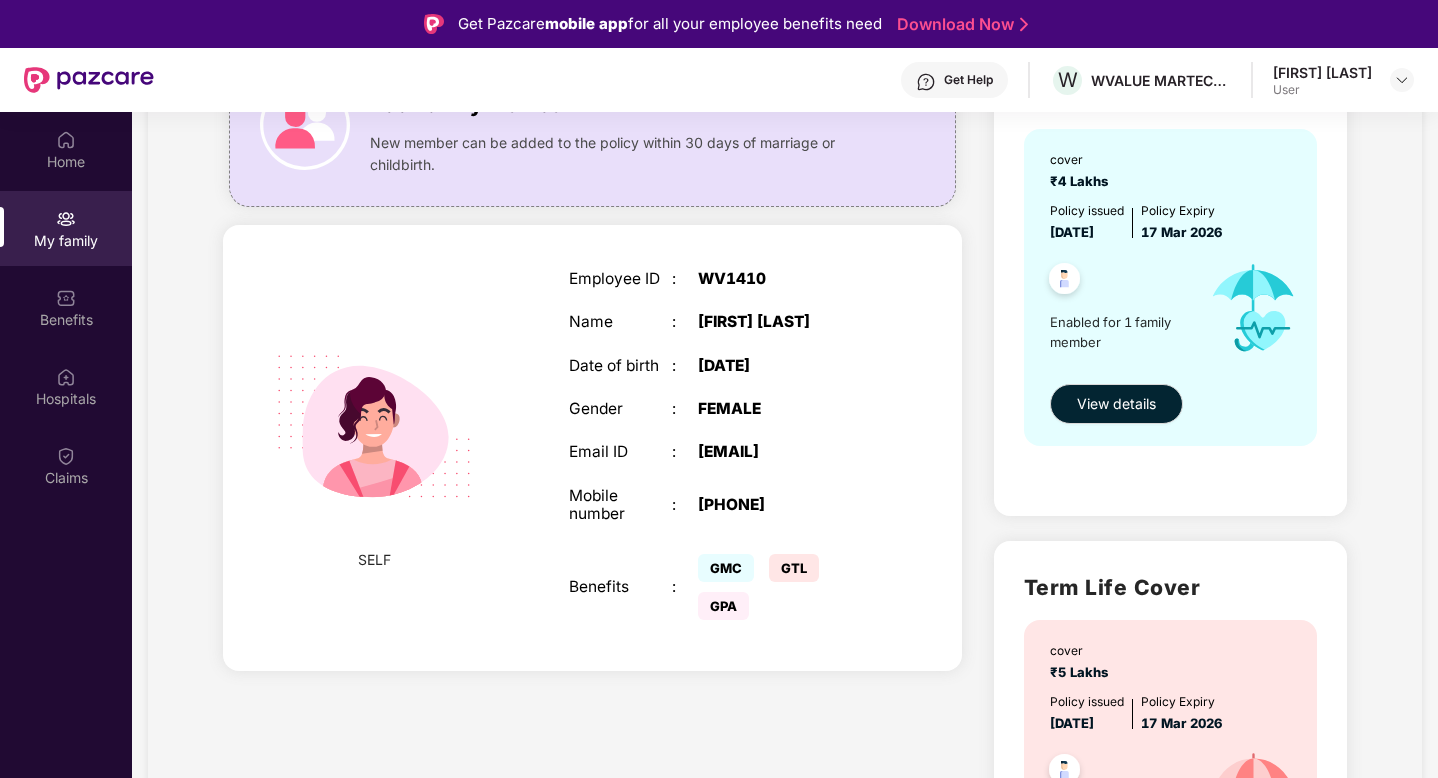 scroll, scrollTop: 237, scrollLeft: 0, axis: vertical 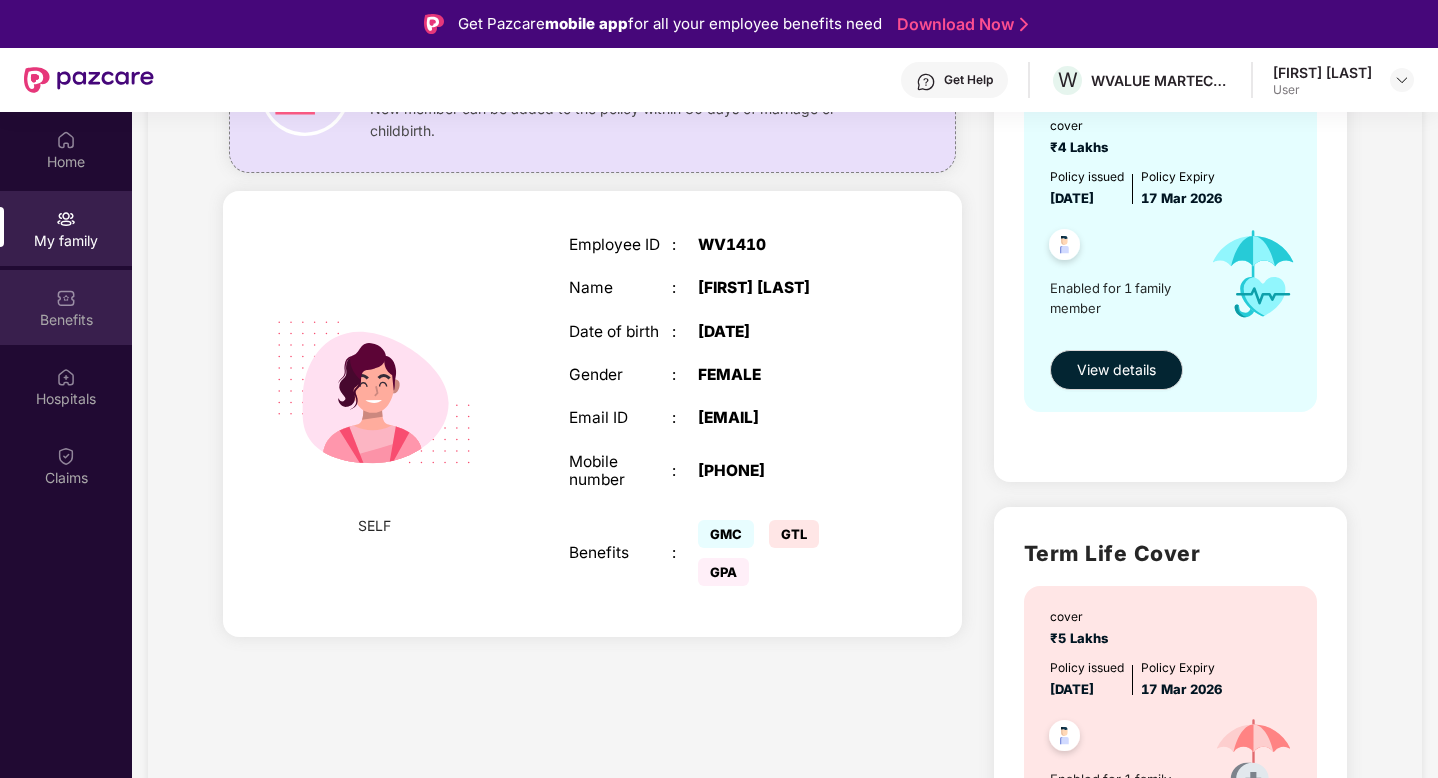 click on "Benefits" at bounding box center [66, 320] 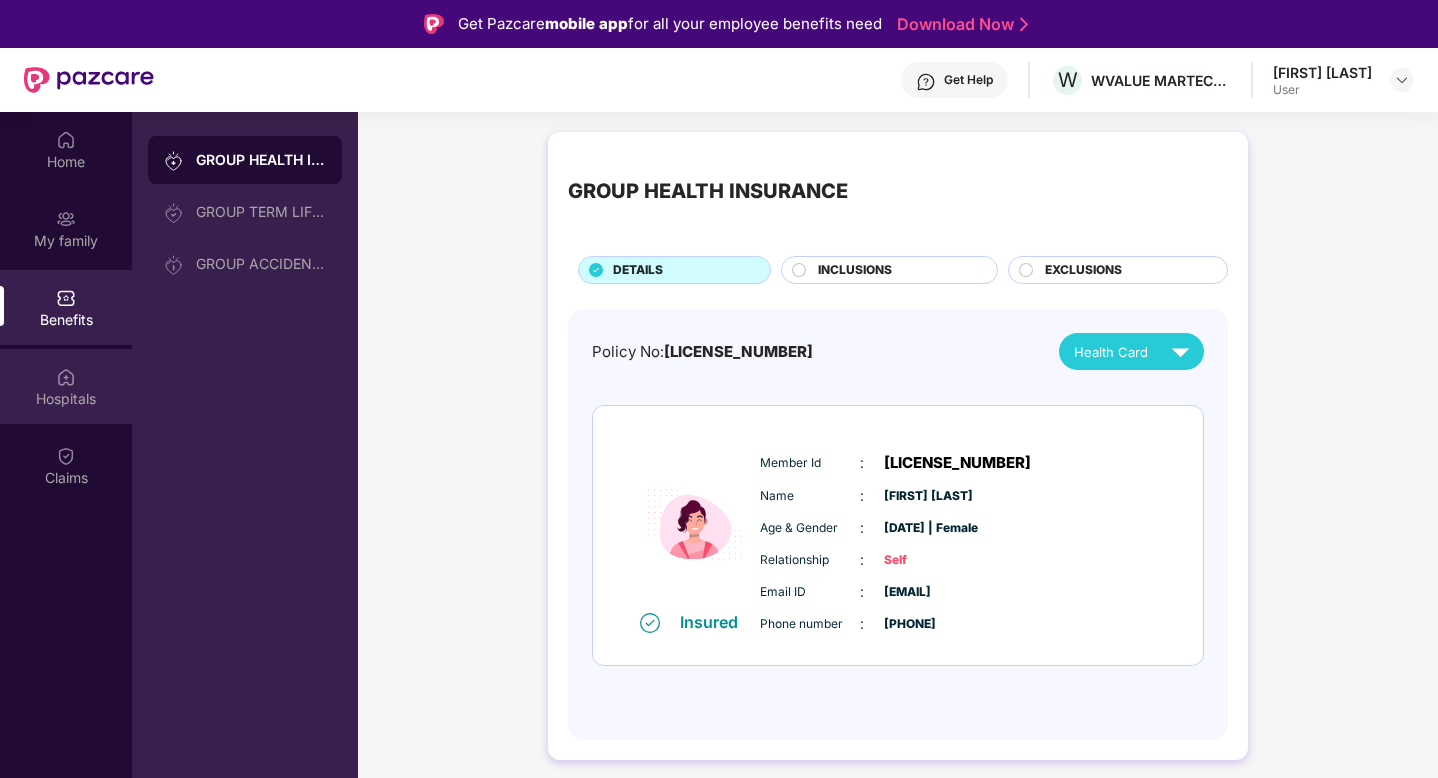 click at bounding box center [66, 377] 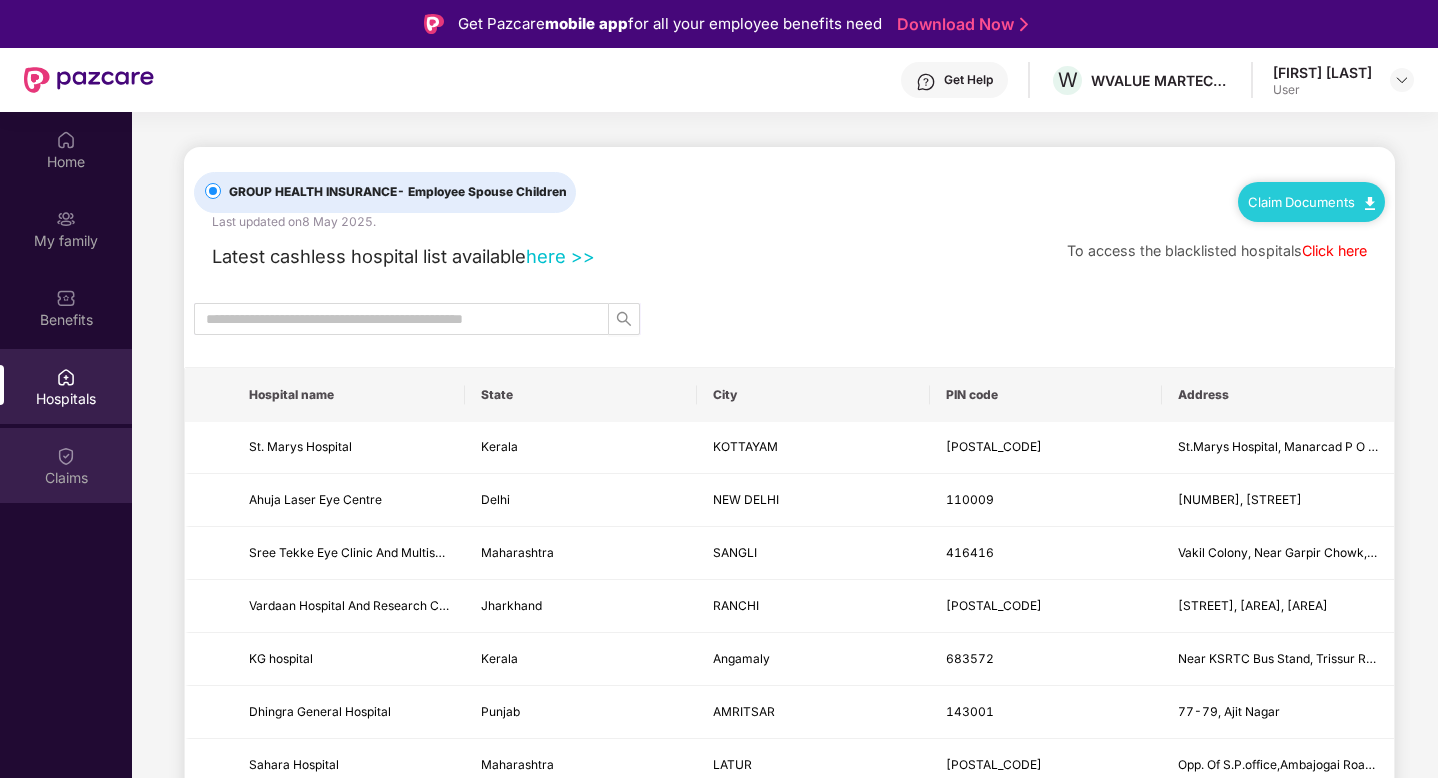 click at bounding box center (66, 456) 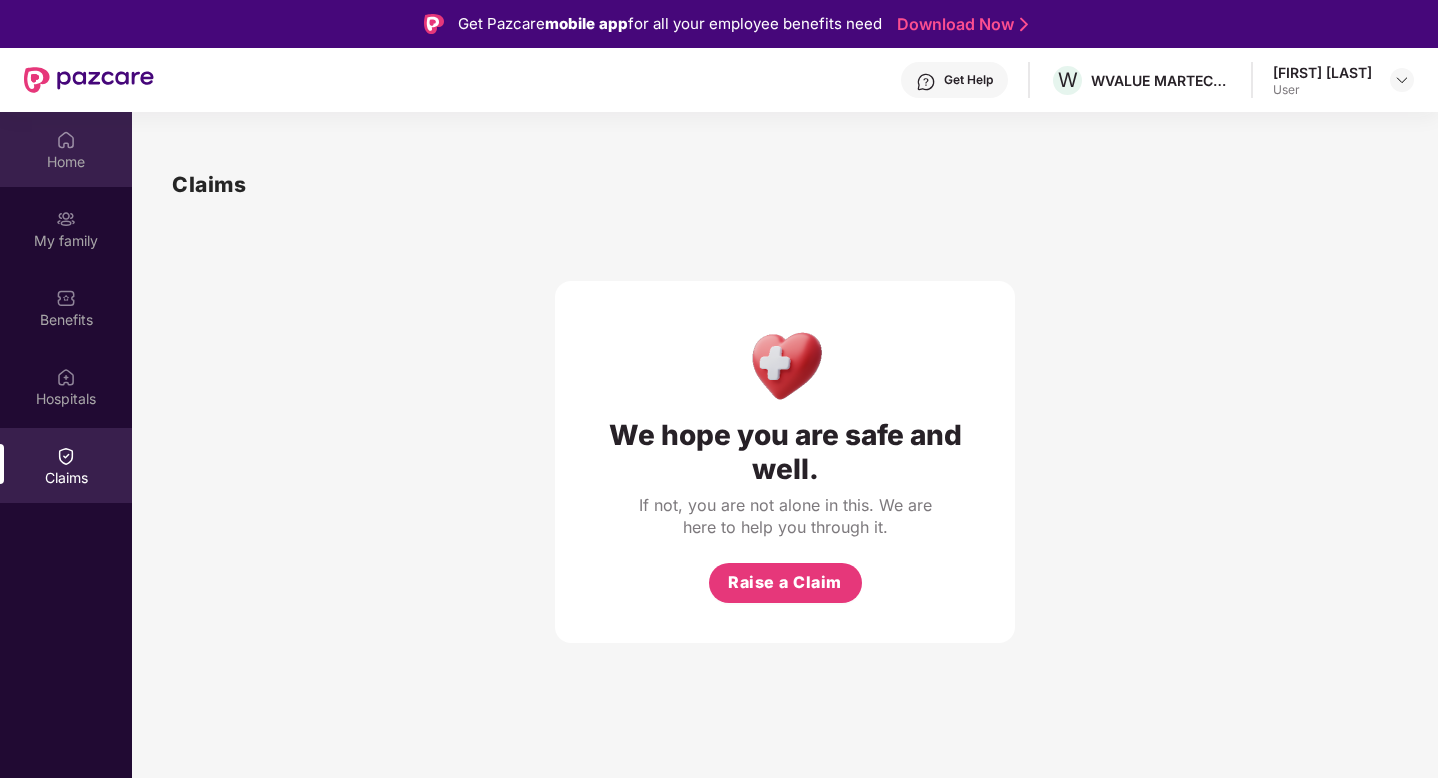click on "Home" at bounding box center [66, 149] 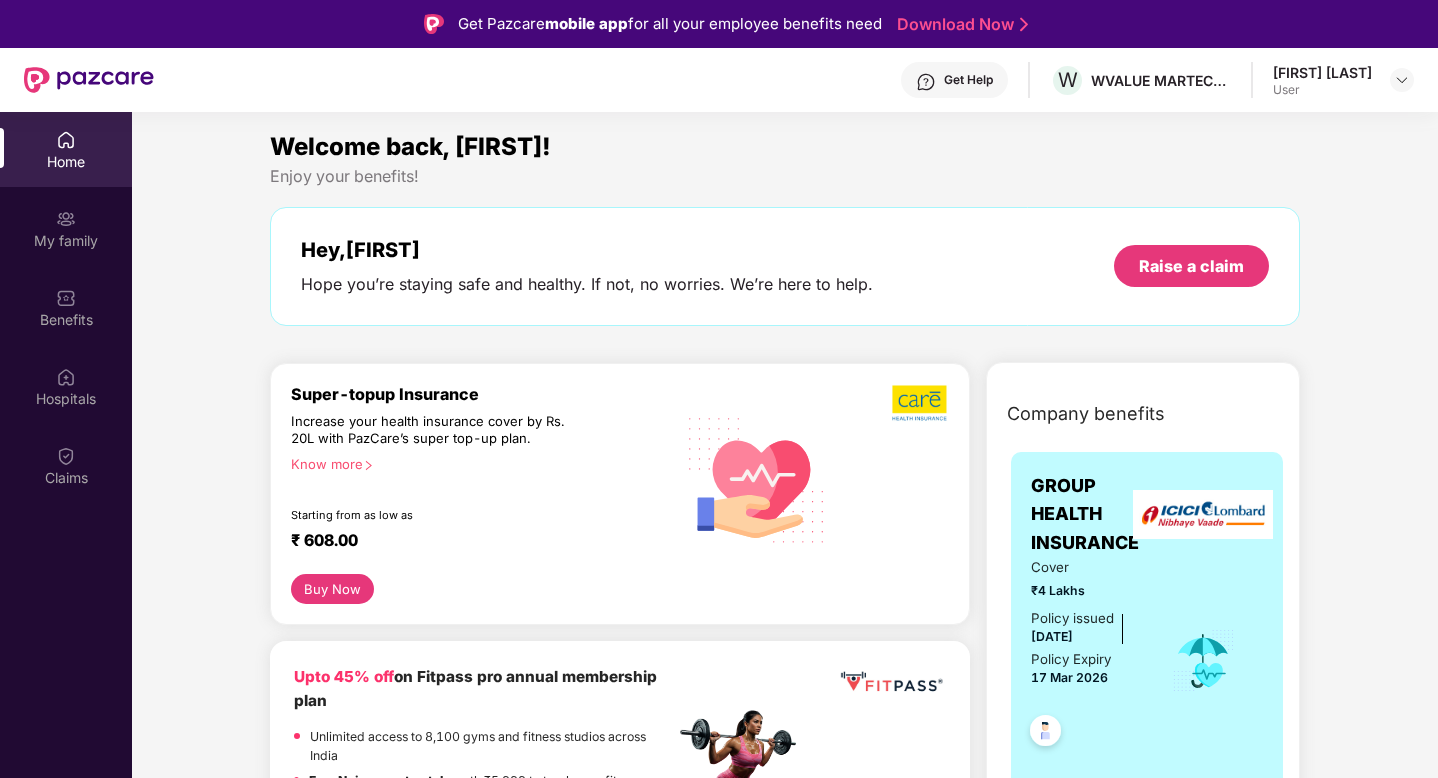 scroll, scrollTop: 1088, scrollLeft: 0, axis: vertical 